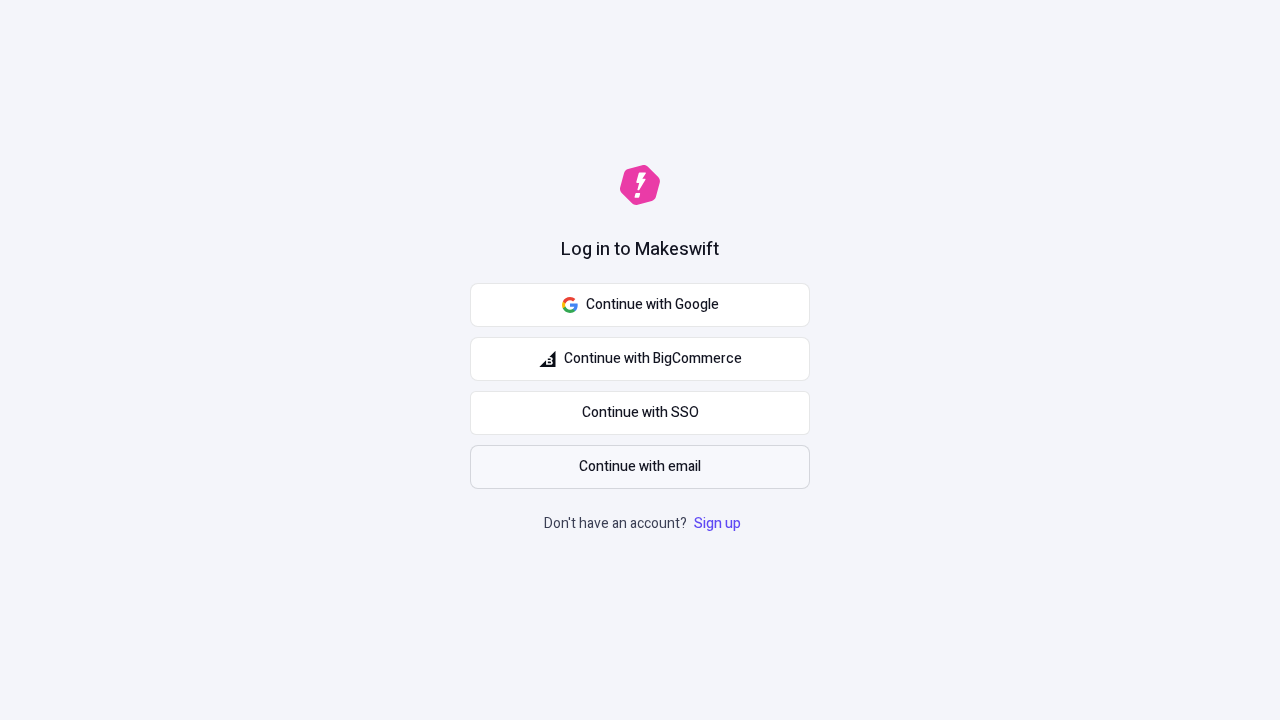 click on "Continue with email" at bounding box center [640, 467] 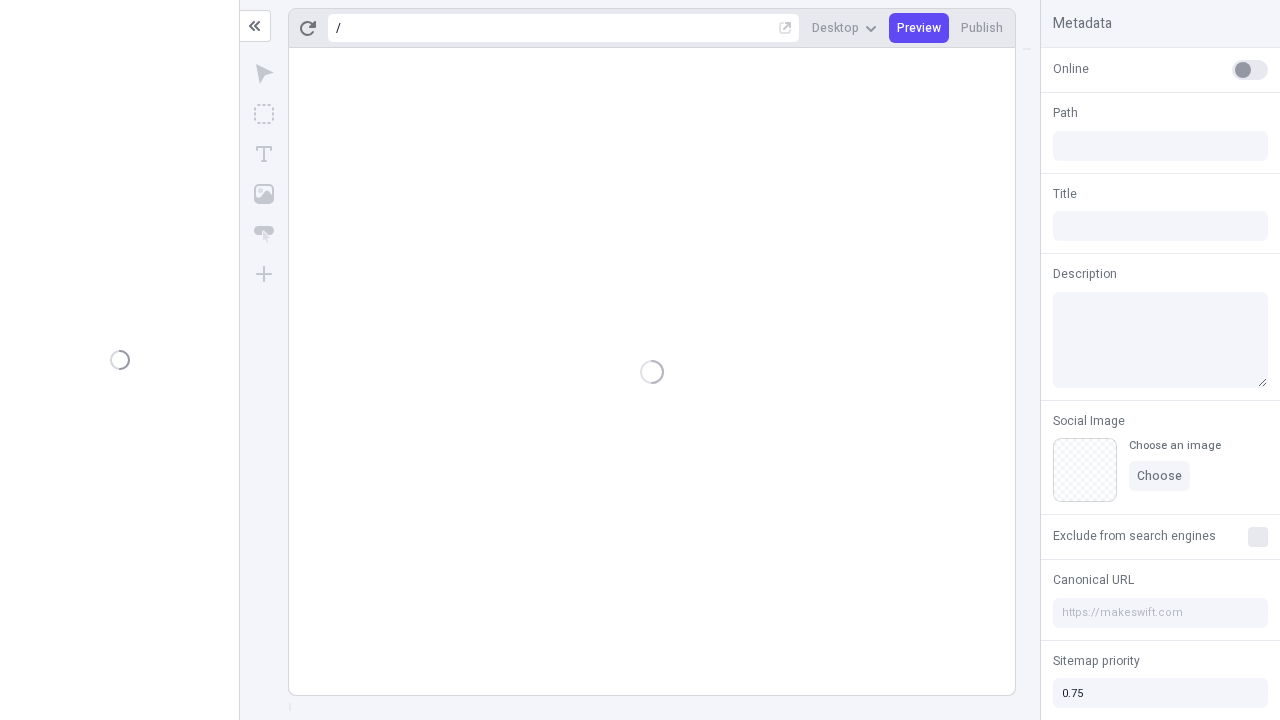 scroll, scrollTop: 0, scrollLeft: 0, axis: both 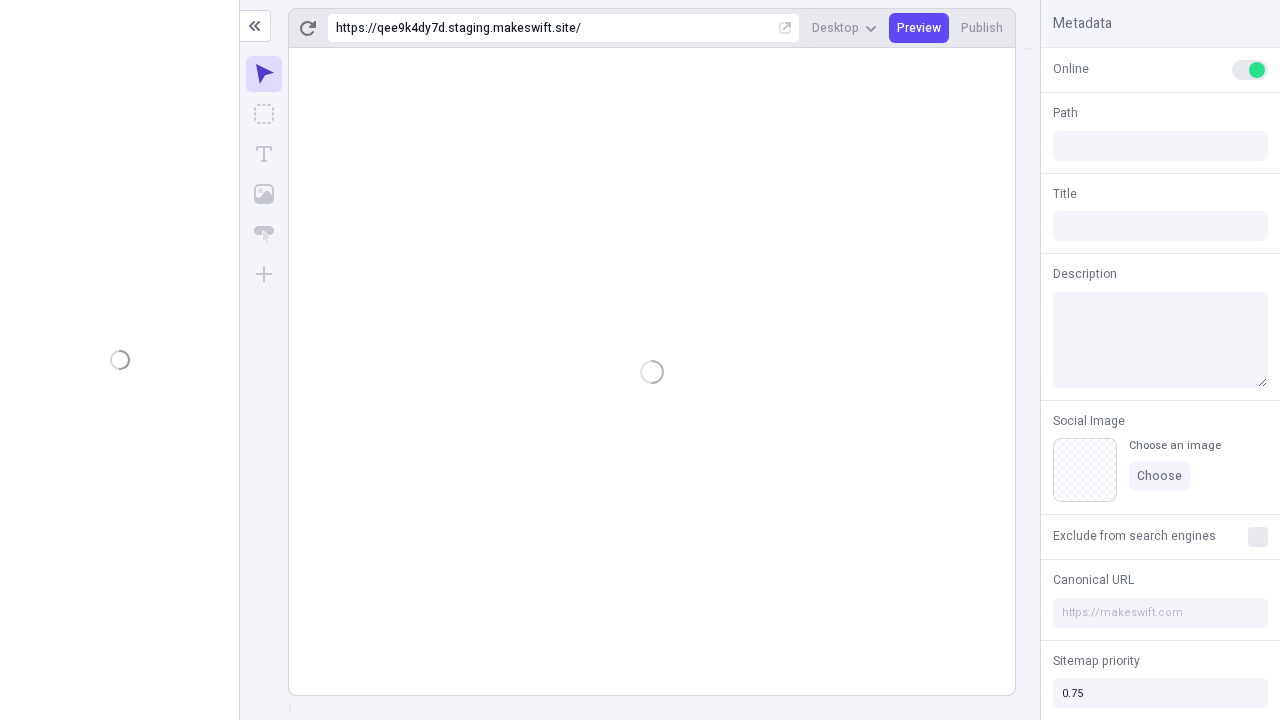 type on "/deep-link-conicio" 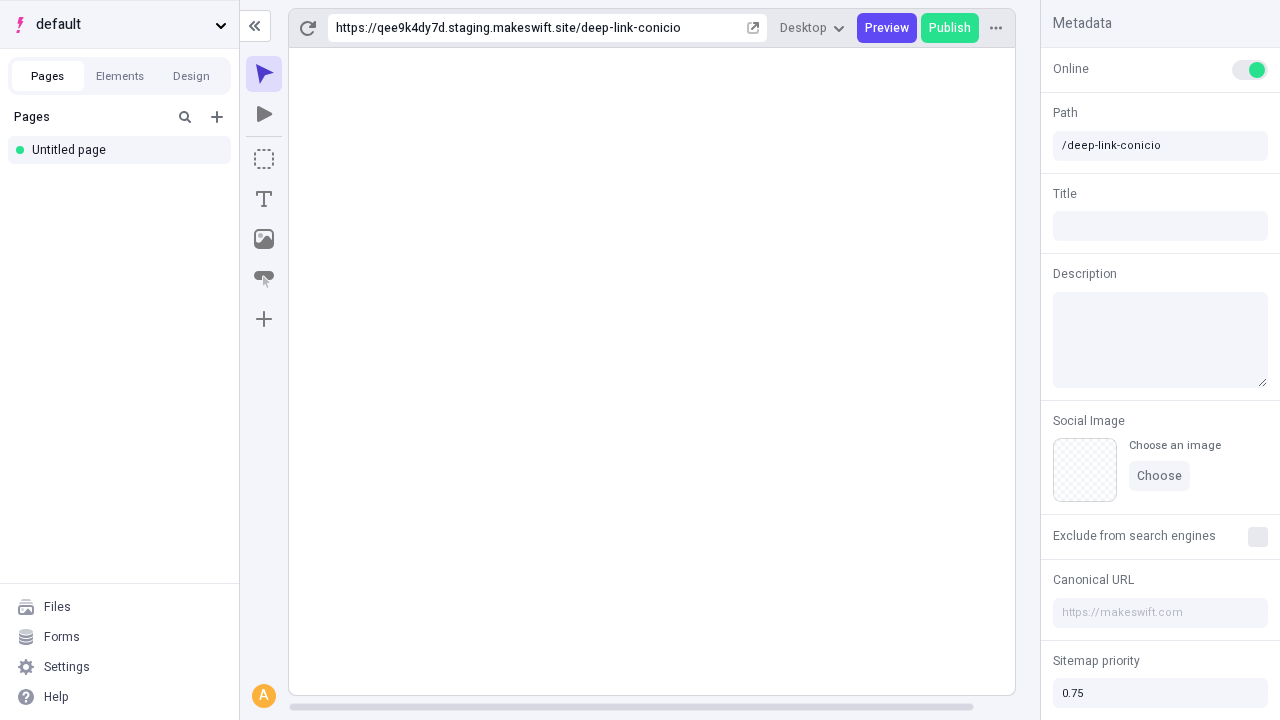 click on "default" at bounding box center (121, 25) 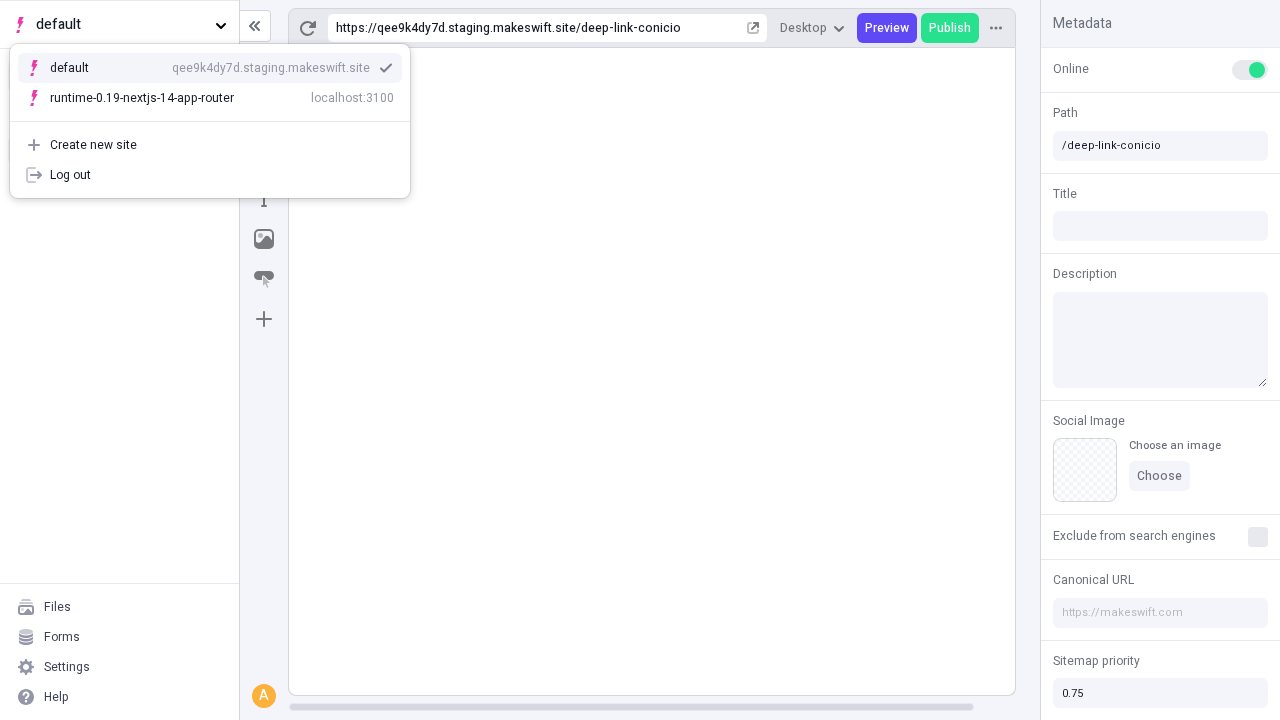 click on "qee9k4dy7d.staging.makeswift.site" at bounding box center (271, 68) 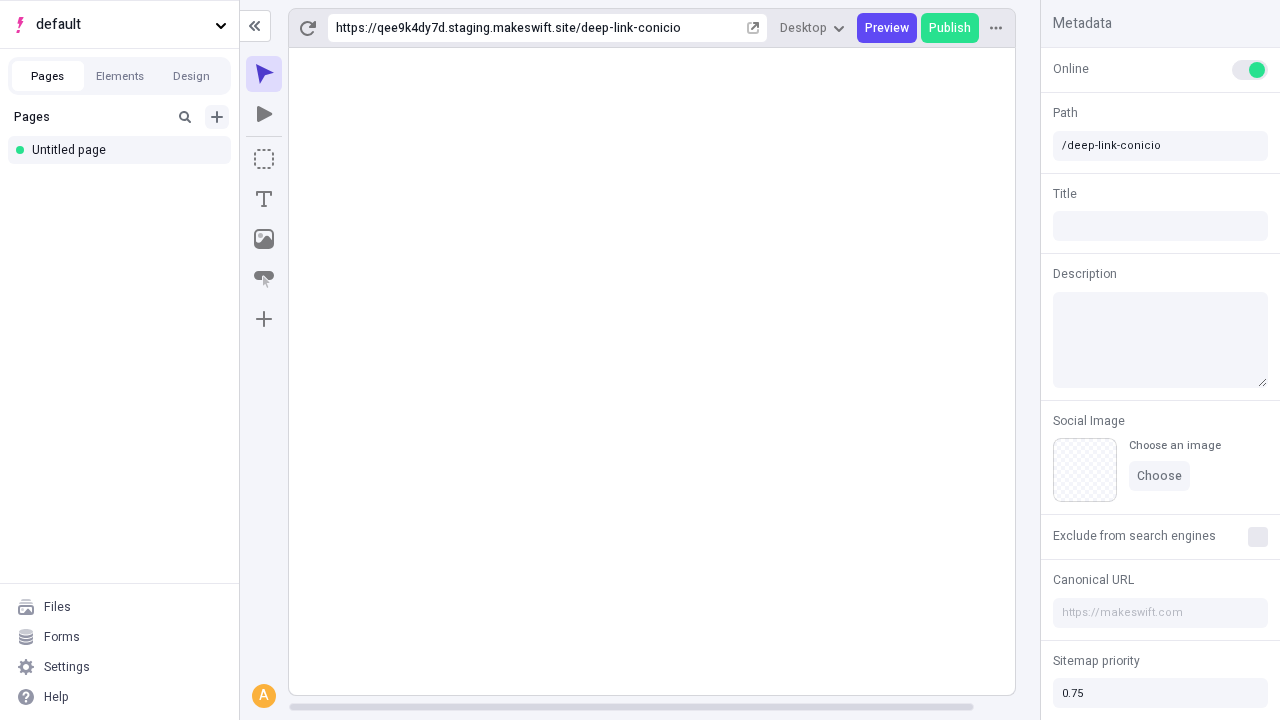 click 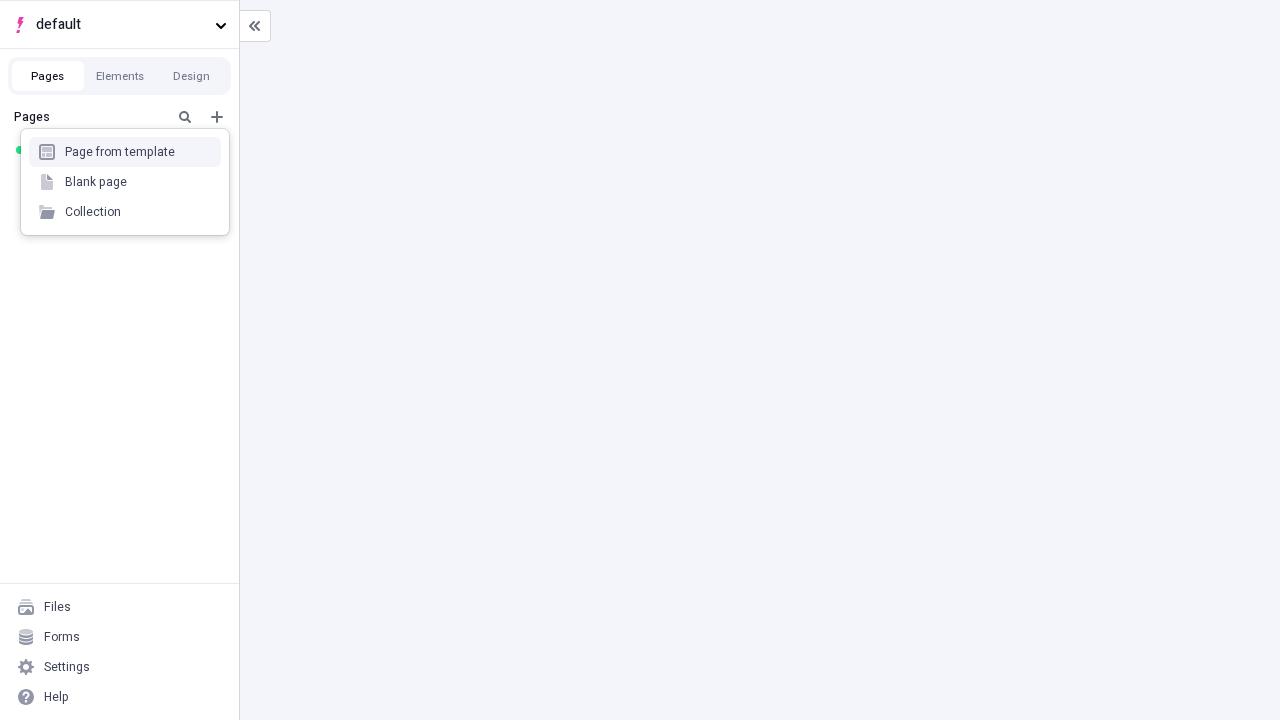 click on "Blank page" at bounding box center [125, 182] 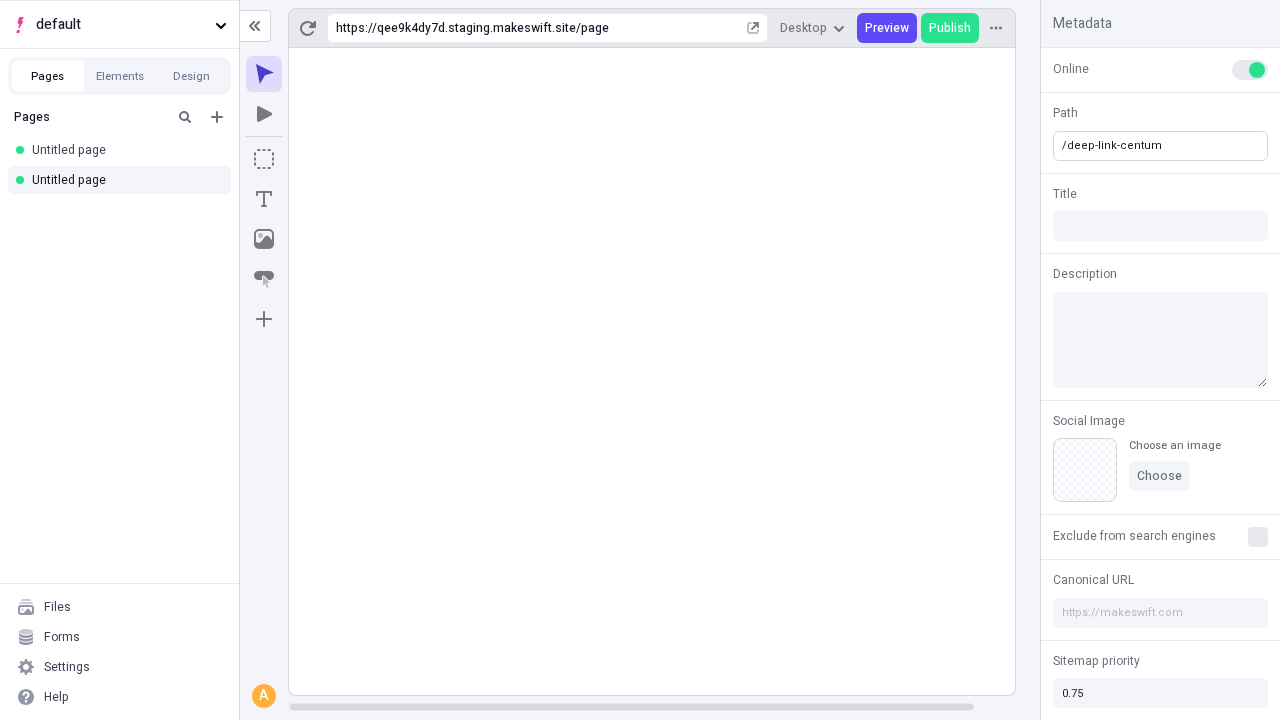 type on "/deep-link-centum" 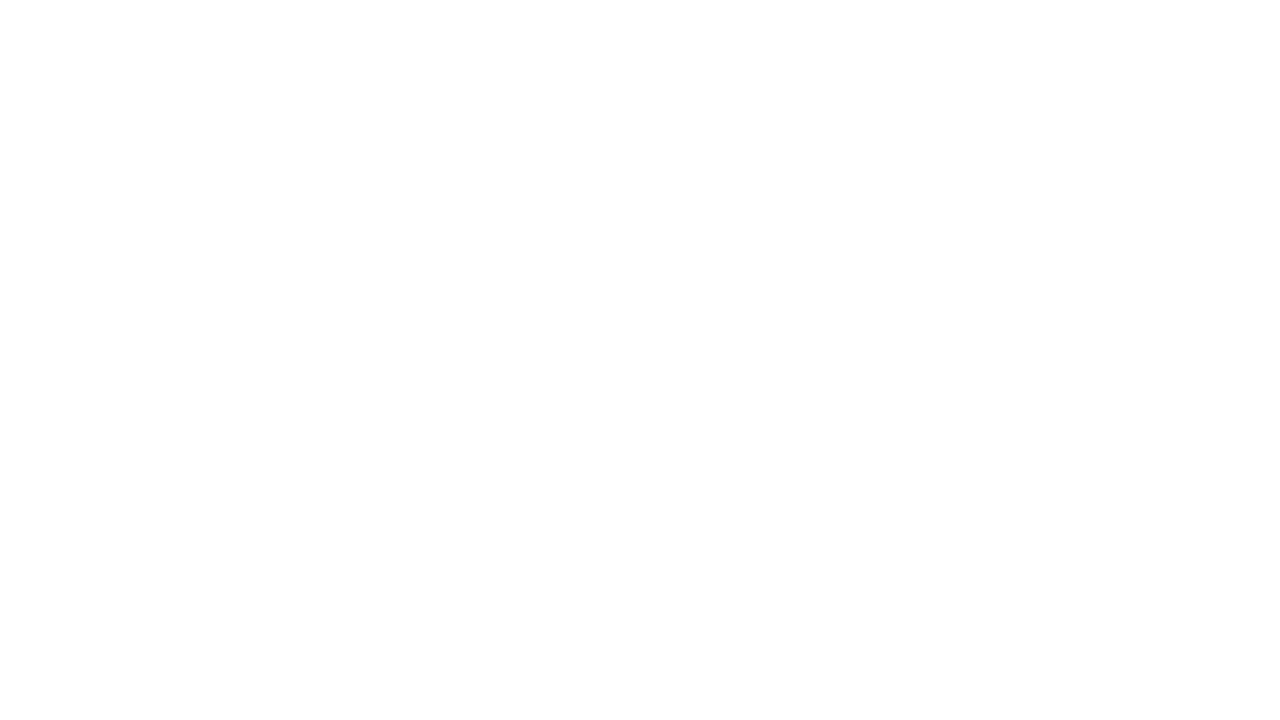 scroll, scrollTop: 0, scrollLeft: 0, axis: both 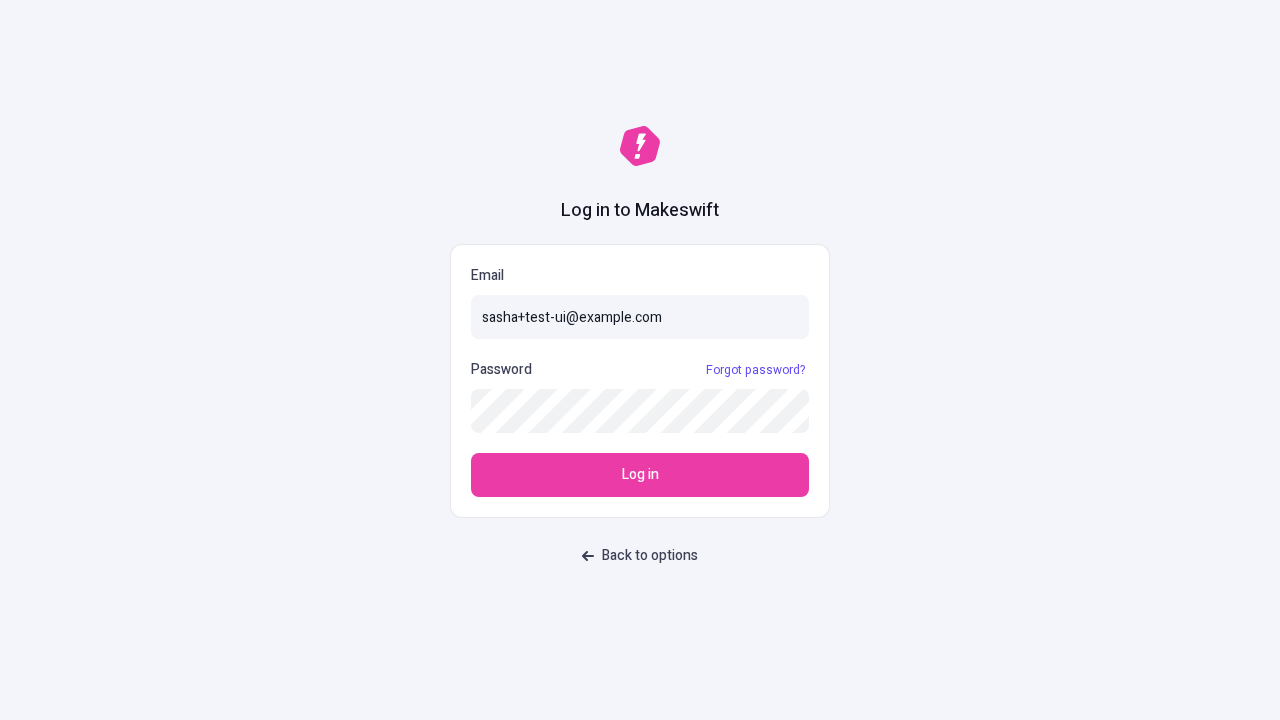type on "sasha+test-ui@example.com" 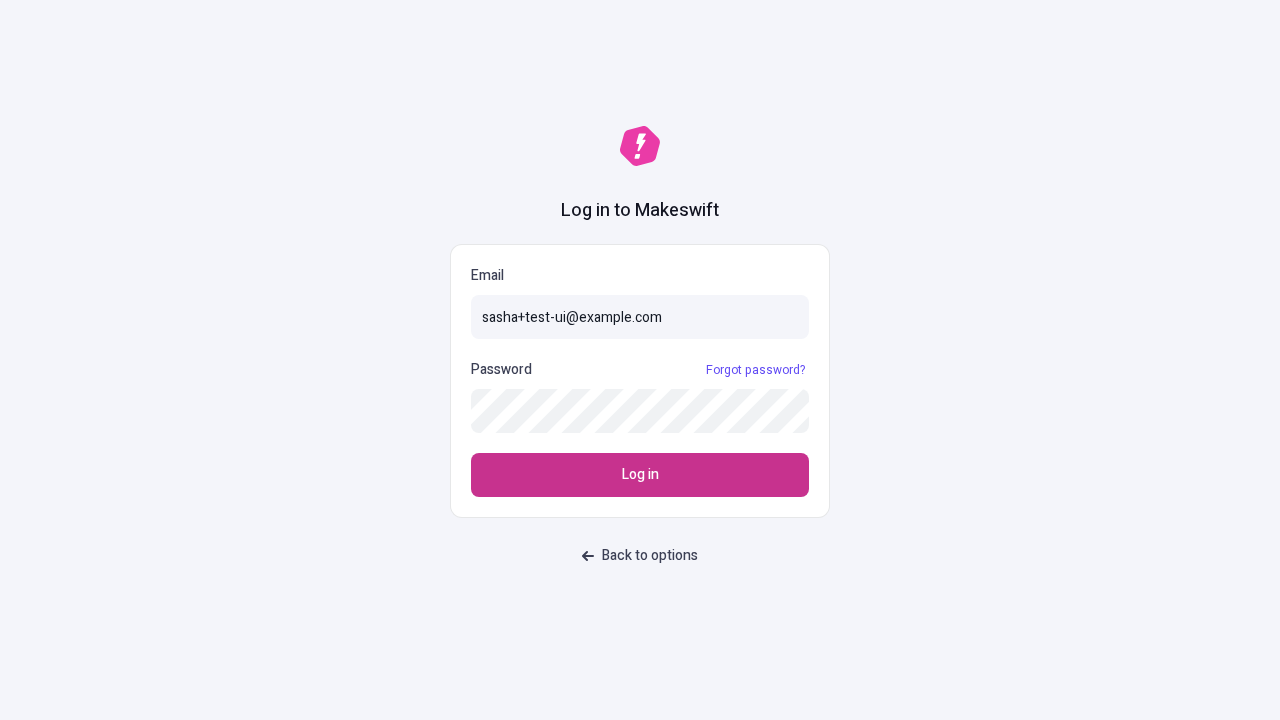 click on "Log in" at bounding box center [640, 475] 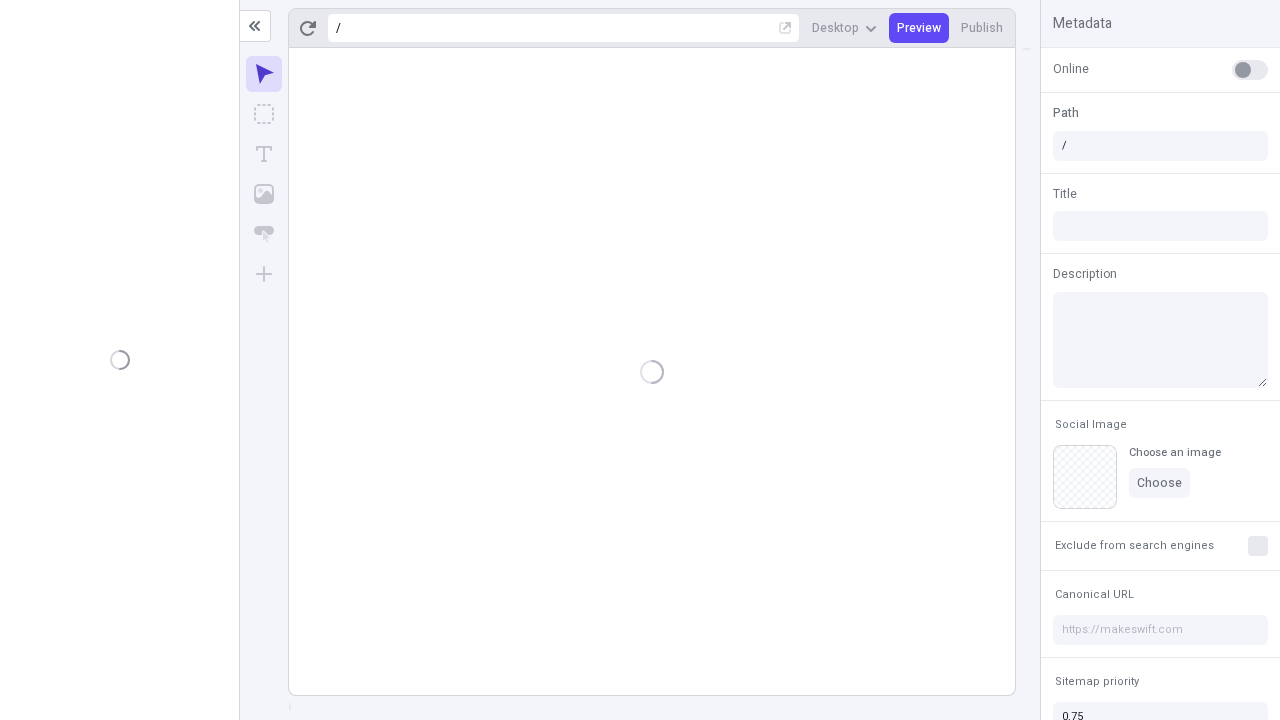 scroll, scrollTop: 0, scrollLeft: 0, axis: both 